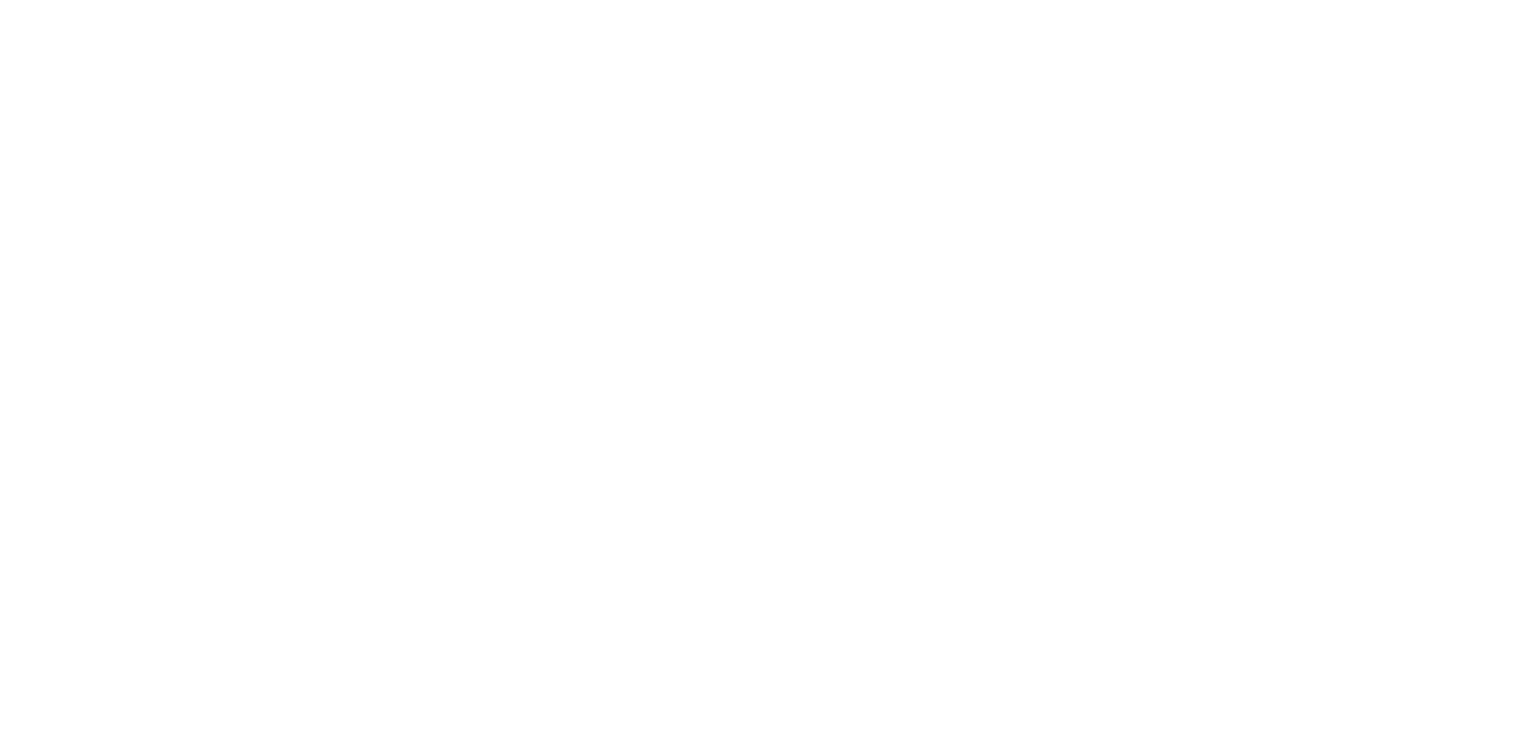 scroll, scrollTop: 0, scrollLeft: 0, axis: both 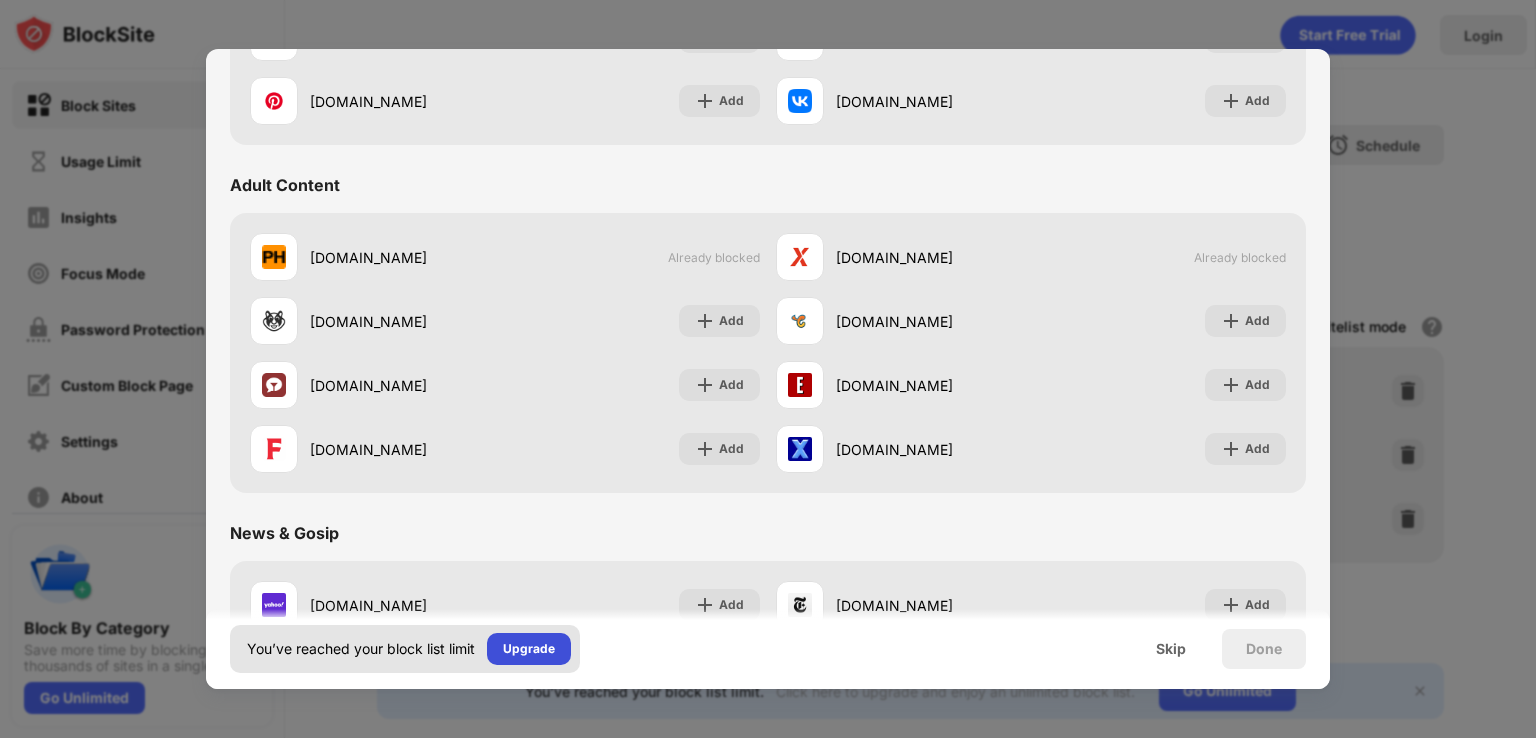 click on "Upgrade" at bounding box center (529, 649) 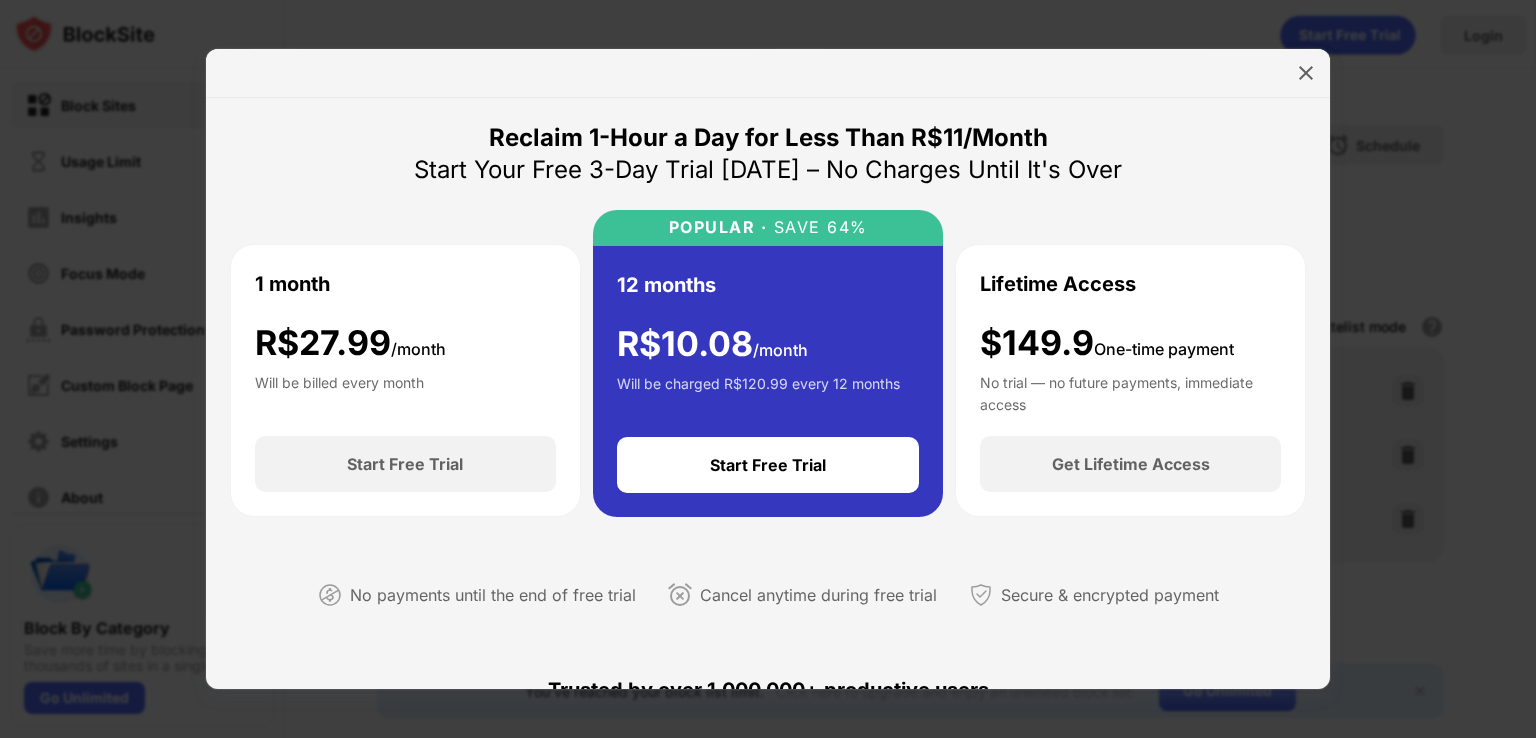 click at bounding box center (768, 369) 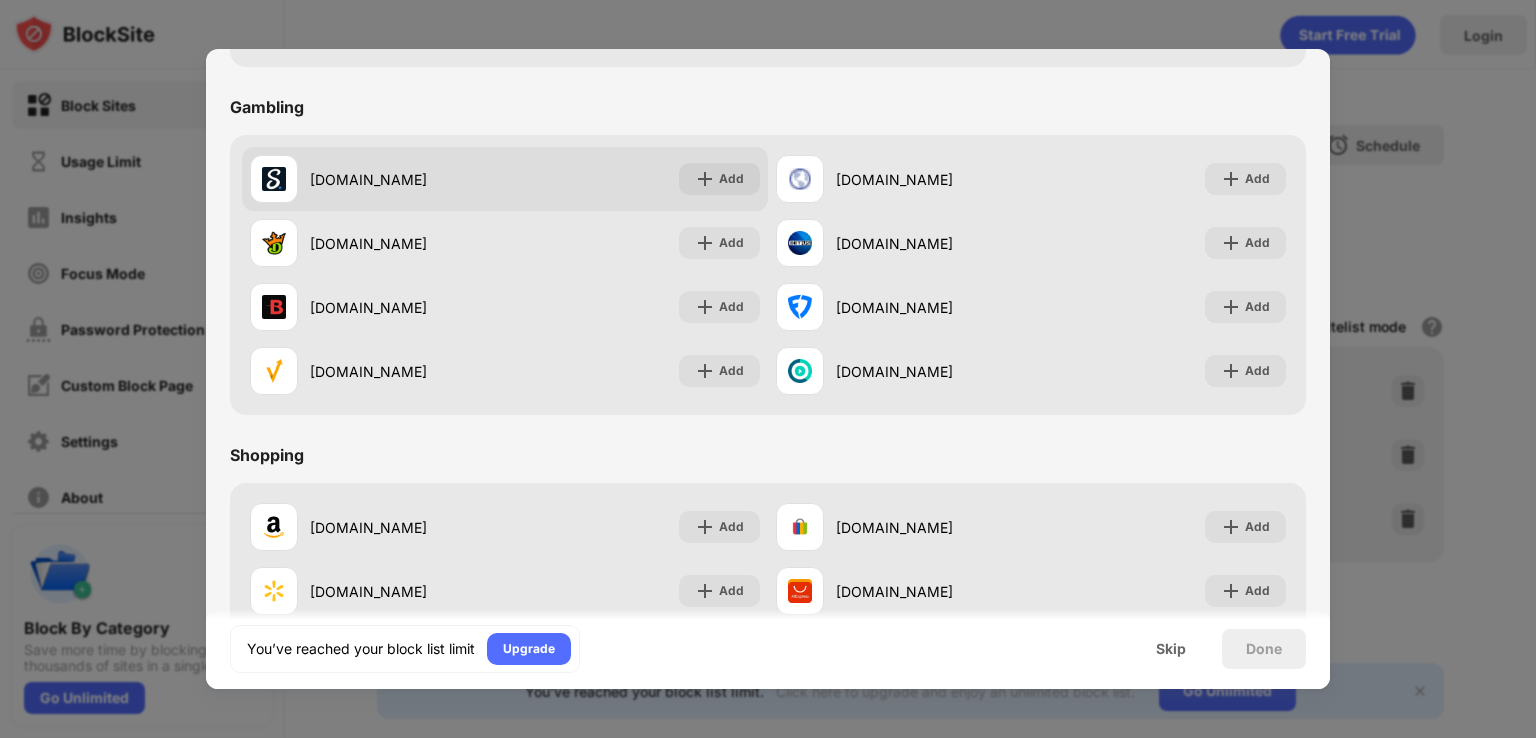 scroll, scrollTop: 2096, scrollLeft: 0, axis: vertical 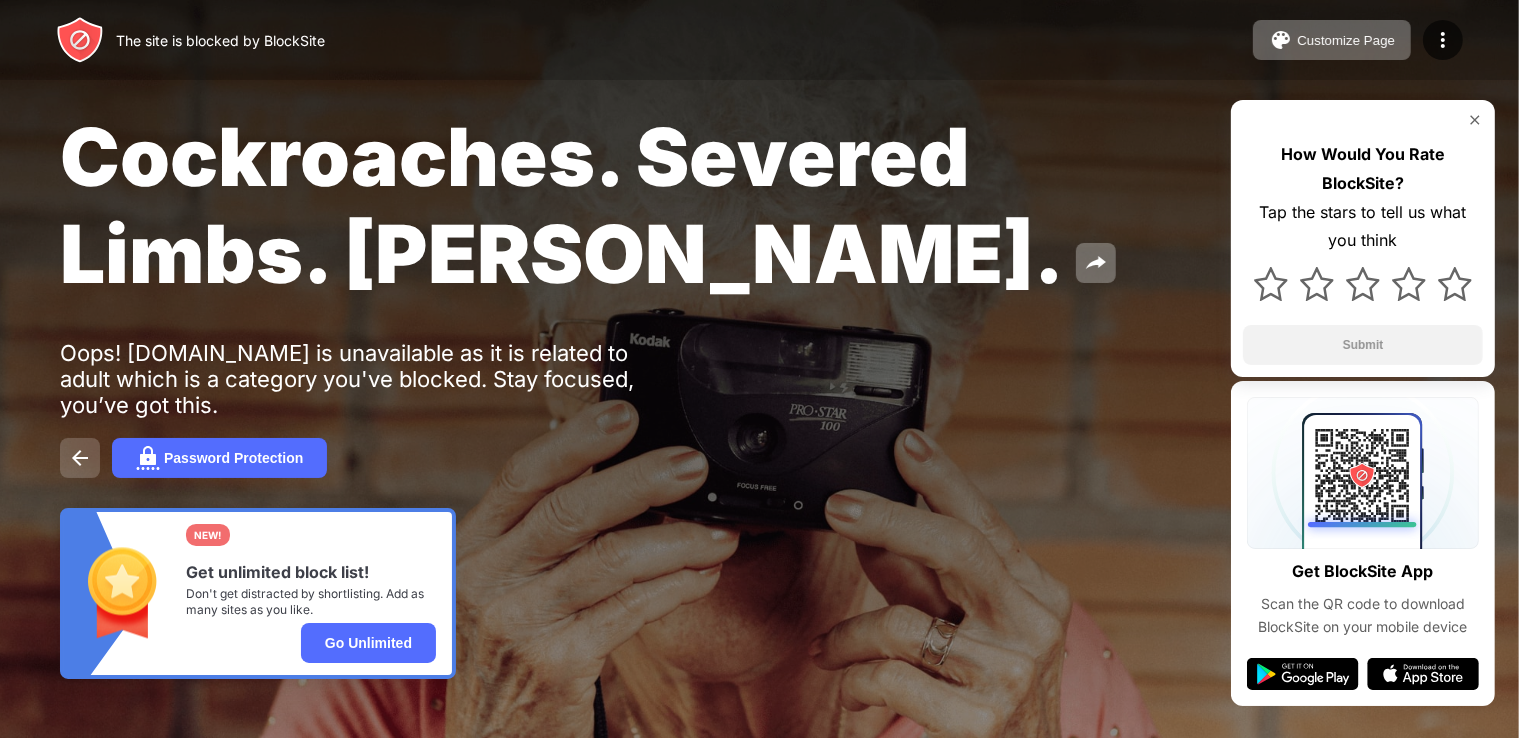 click at bounding box center [80, 458] 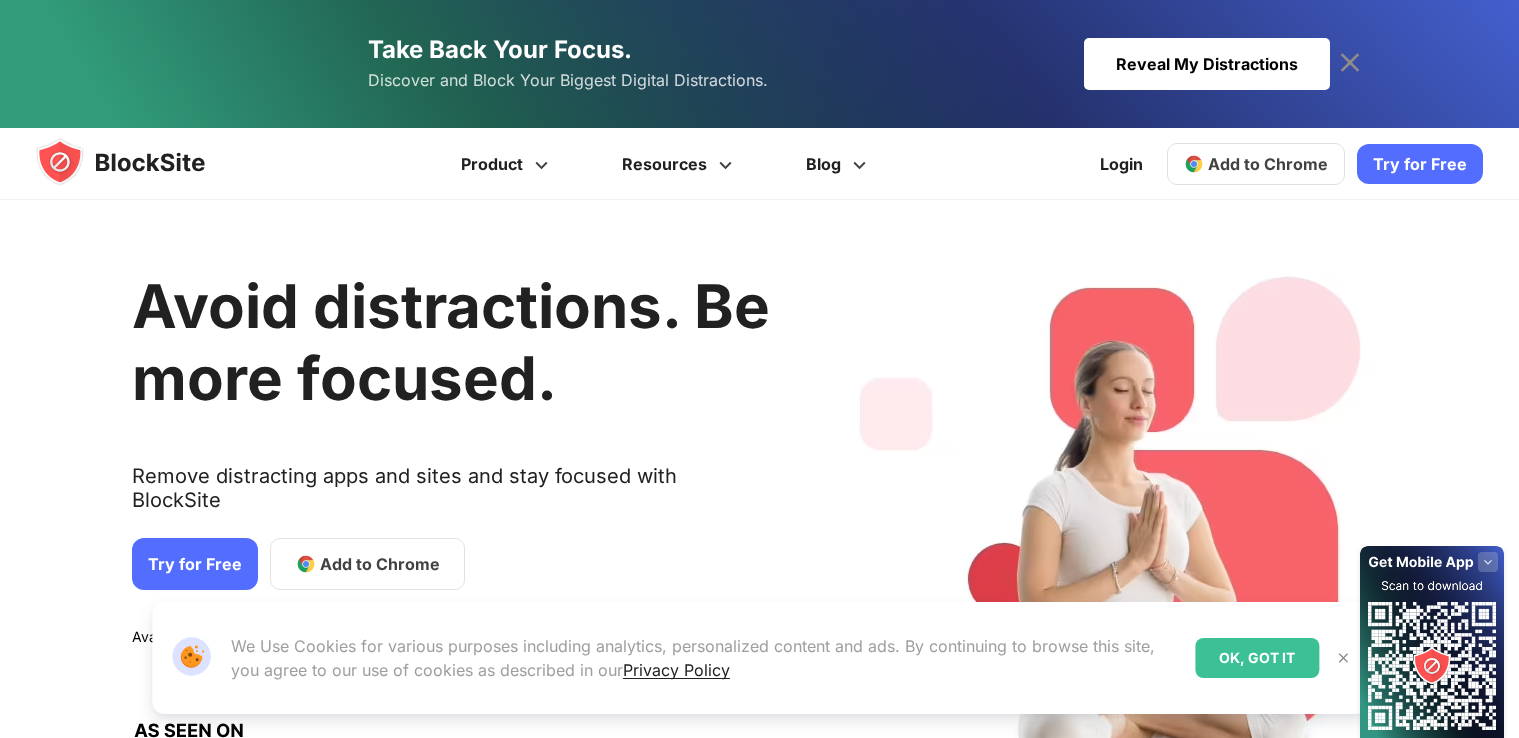 scroll, scrollTop: 0, scrollLeft: 0, axis: both 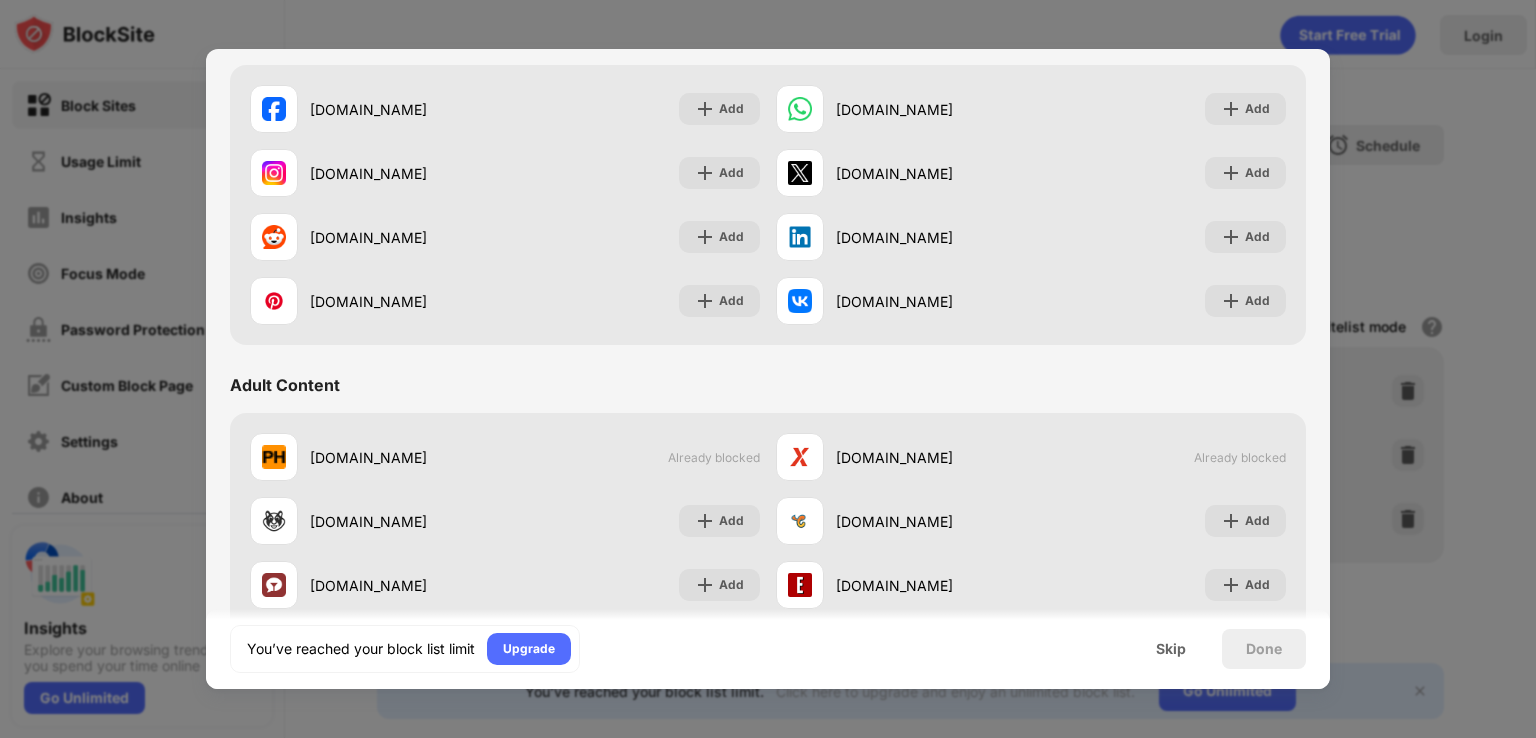 click on "Adult Content" at bounding box center (768, 385) 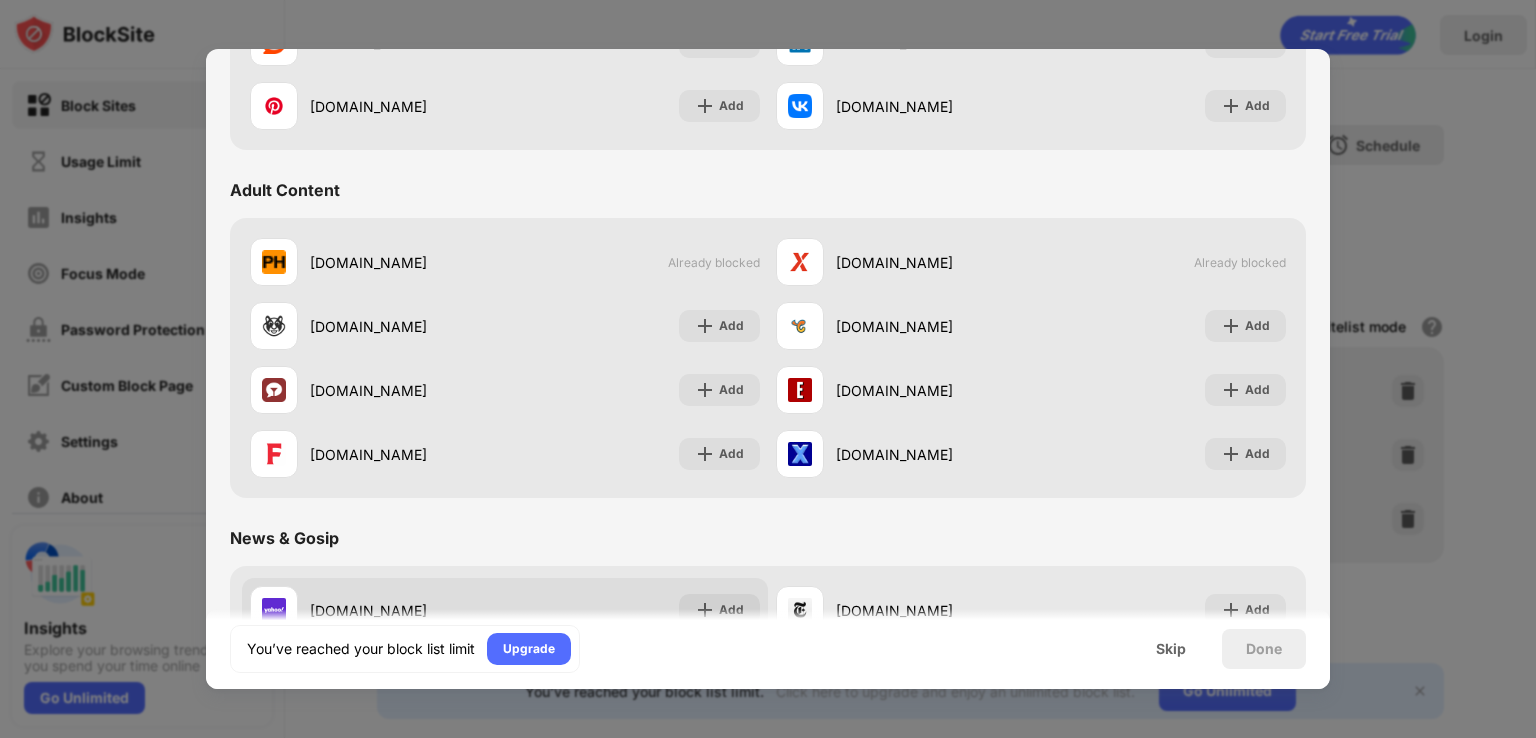 scroll, scrollTop: 900, scrollLeft: 0, axis: vertical 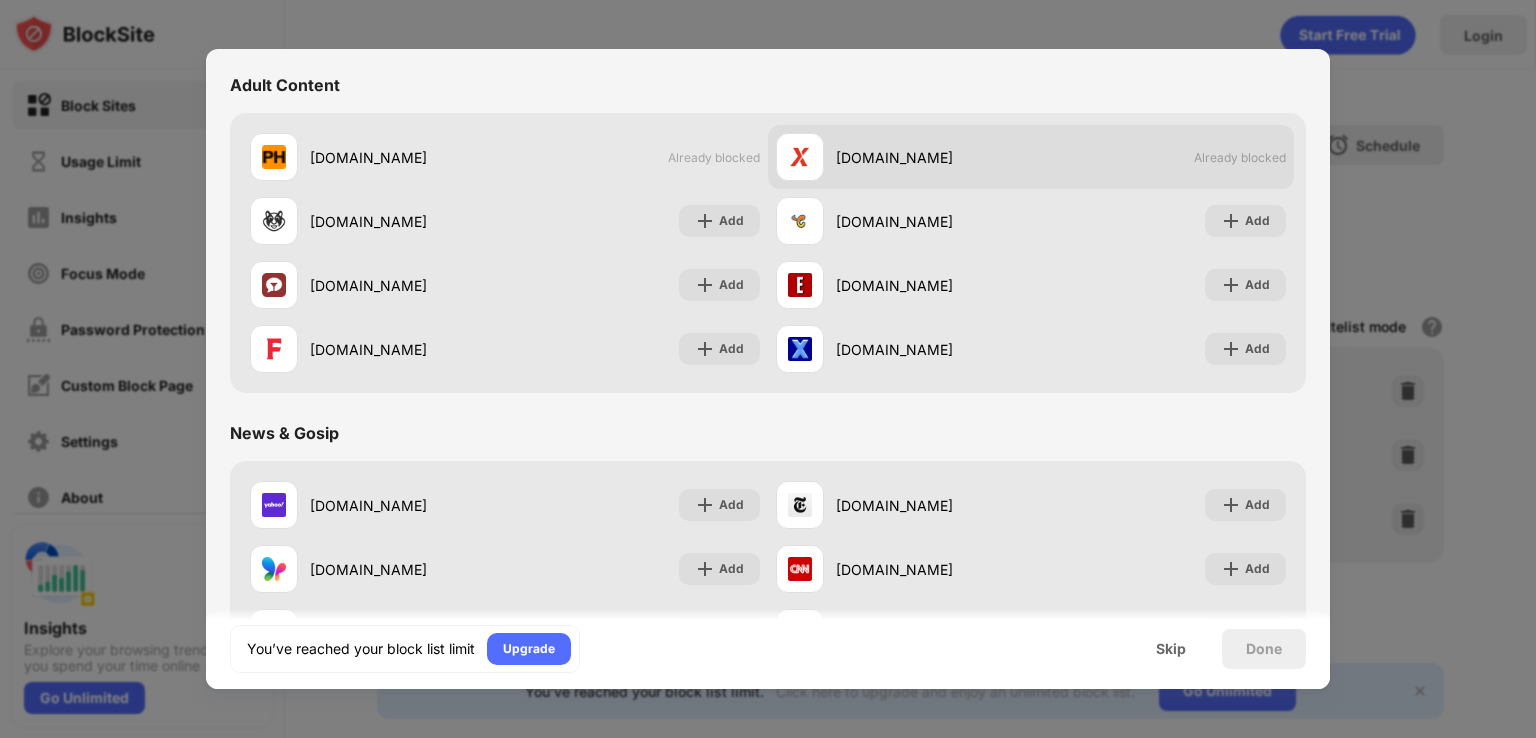 click on "xvideos.com Already blocked" at bounding box center [1031, 157] 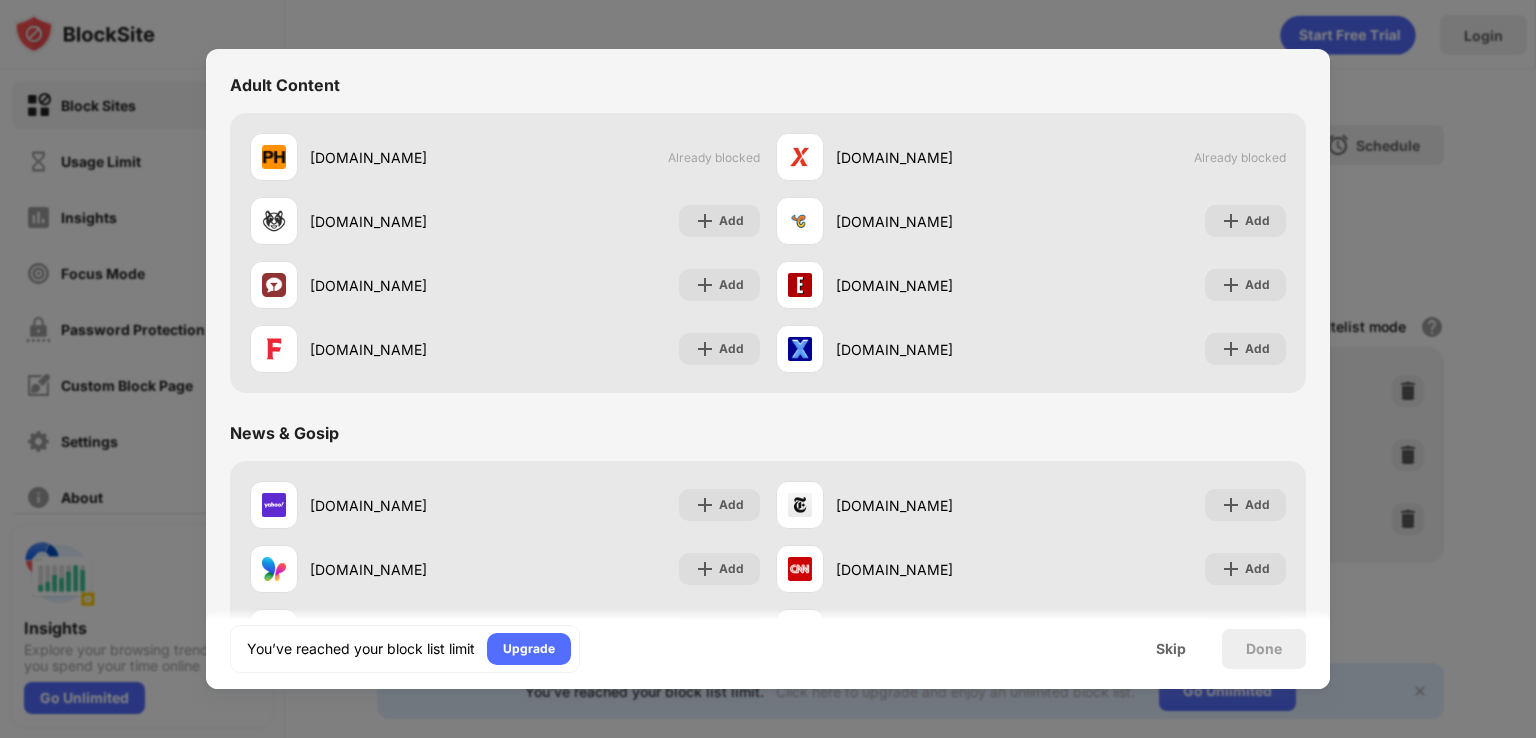 click at bounding box center (768, 369) 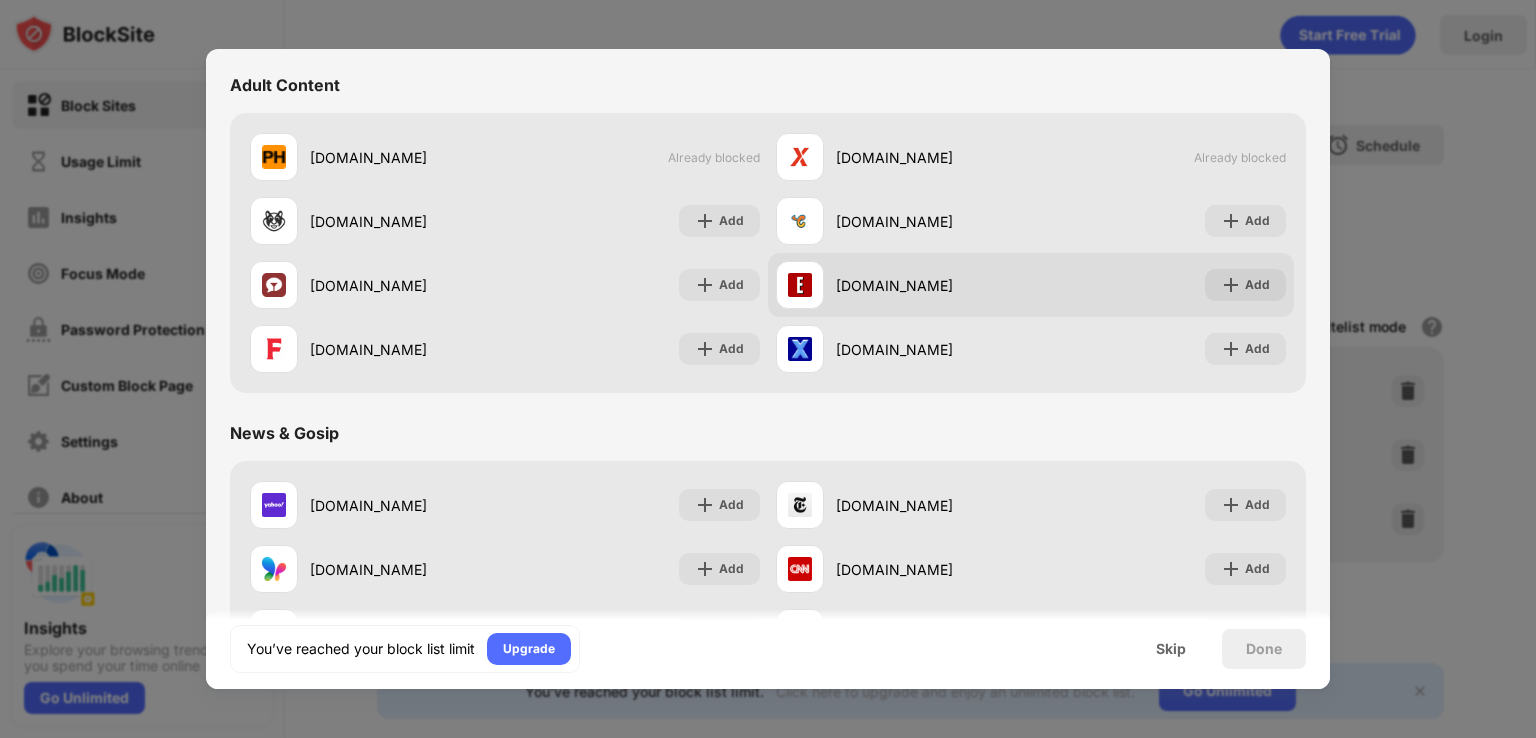 click at bounding box center (768, 369) 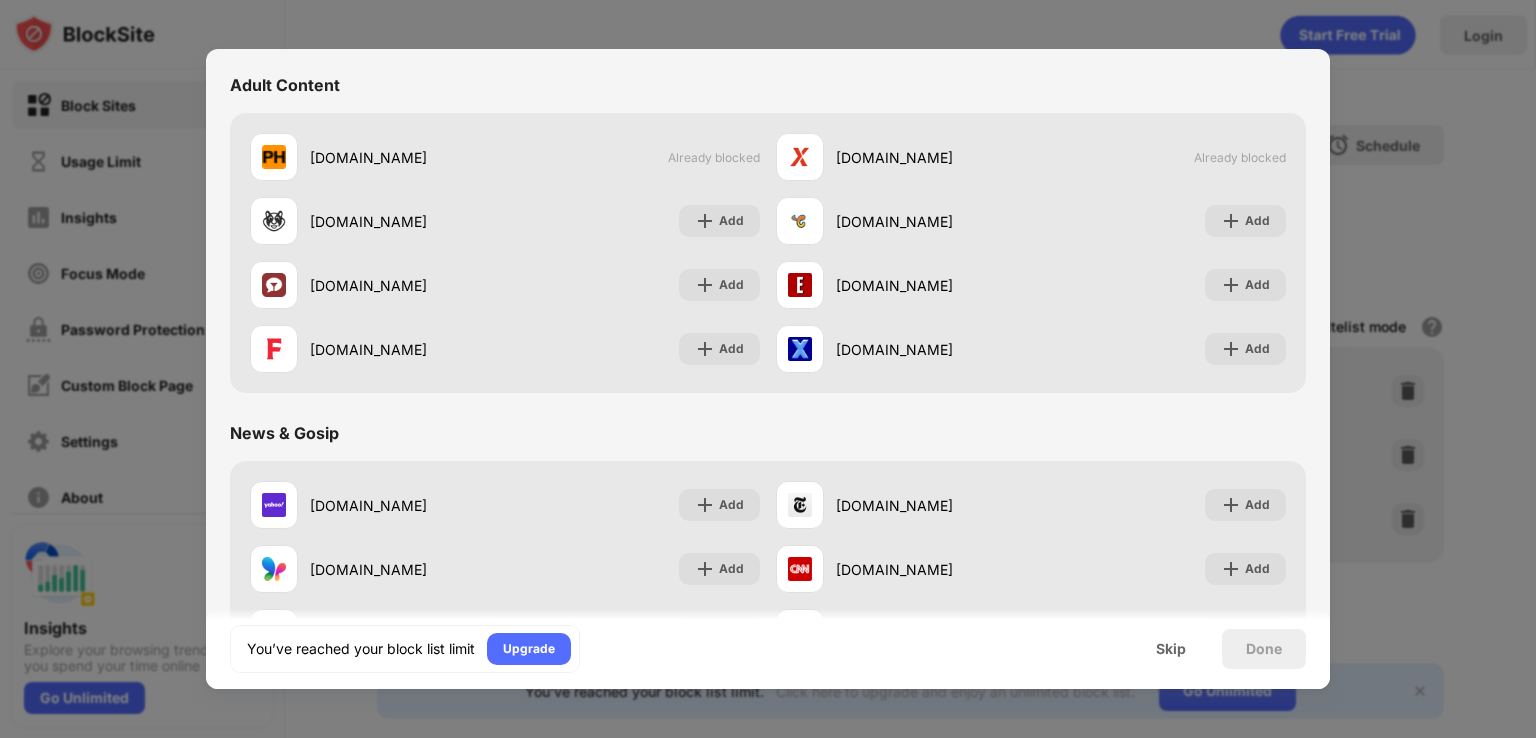 click on "Done" at bounding box center [1264, 649] 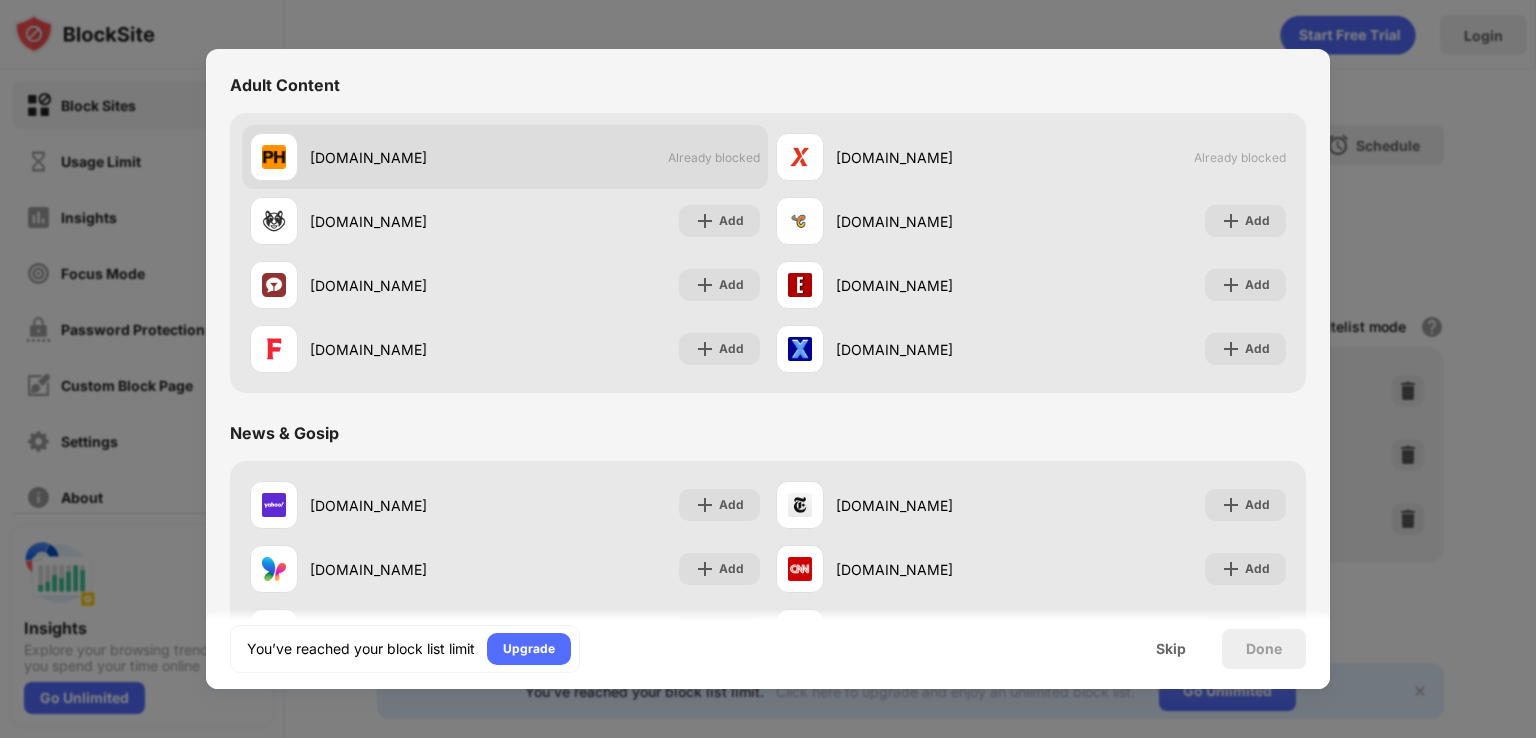 click on "pornhub.com Already blocked" at bounding box center (505, 157) 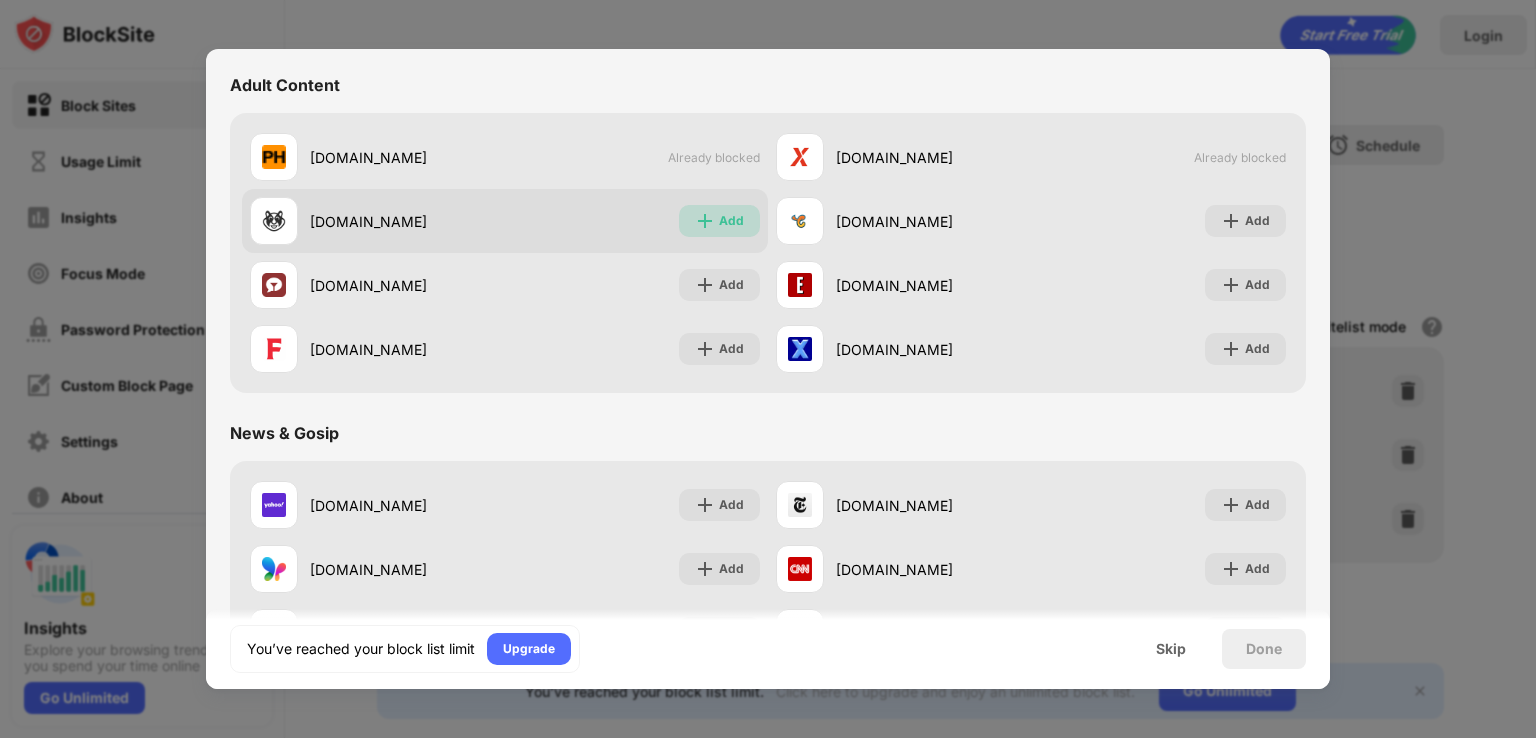 click on "Add" at bounding box center (719, 221) 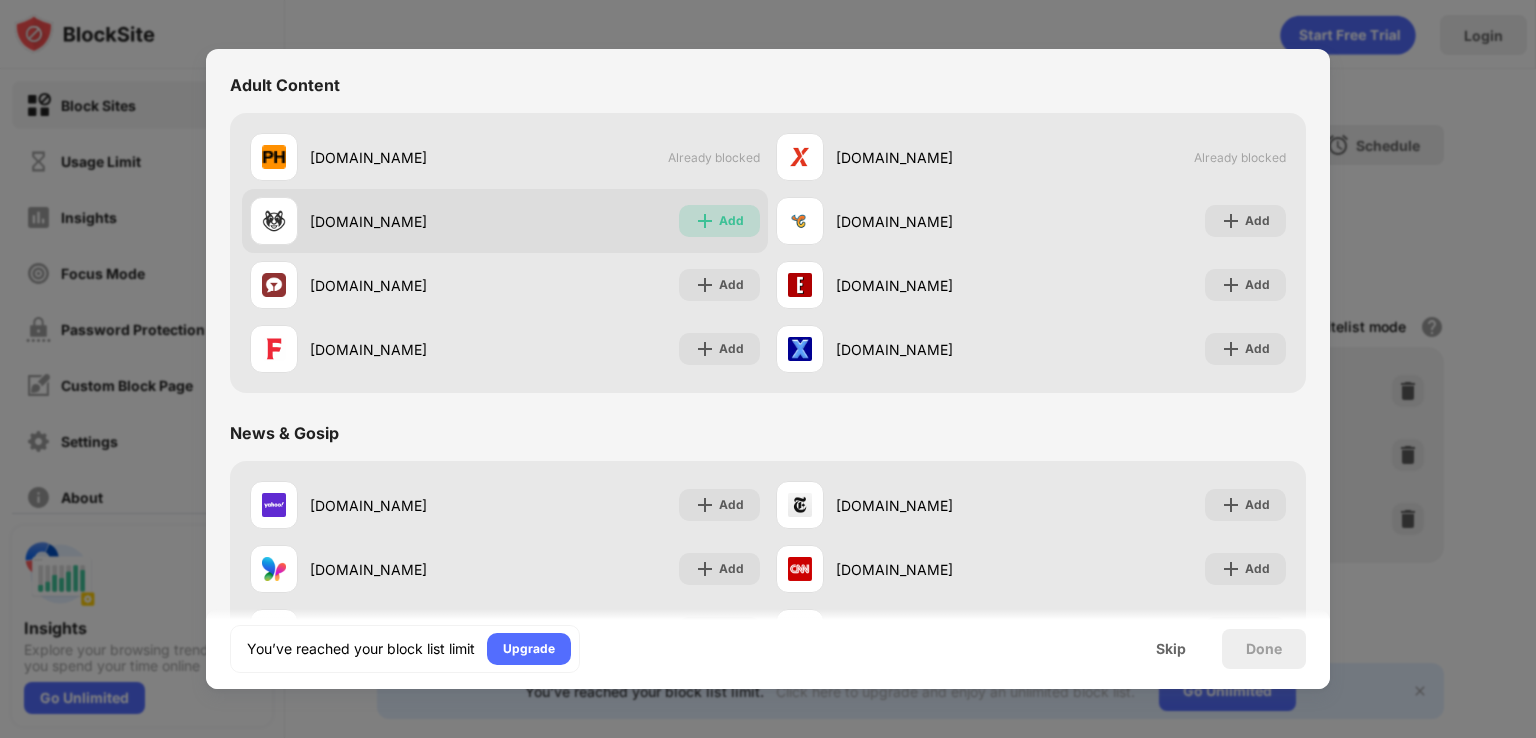 click on "Add" at bounding box center [719, 221] 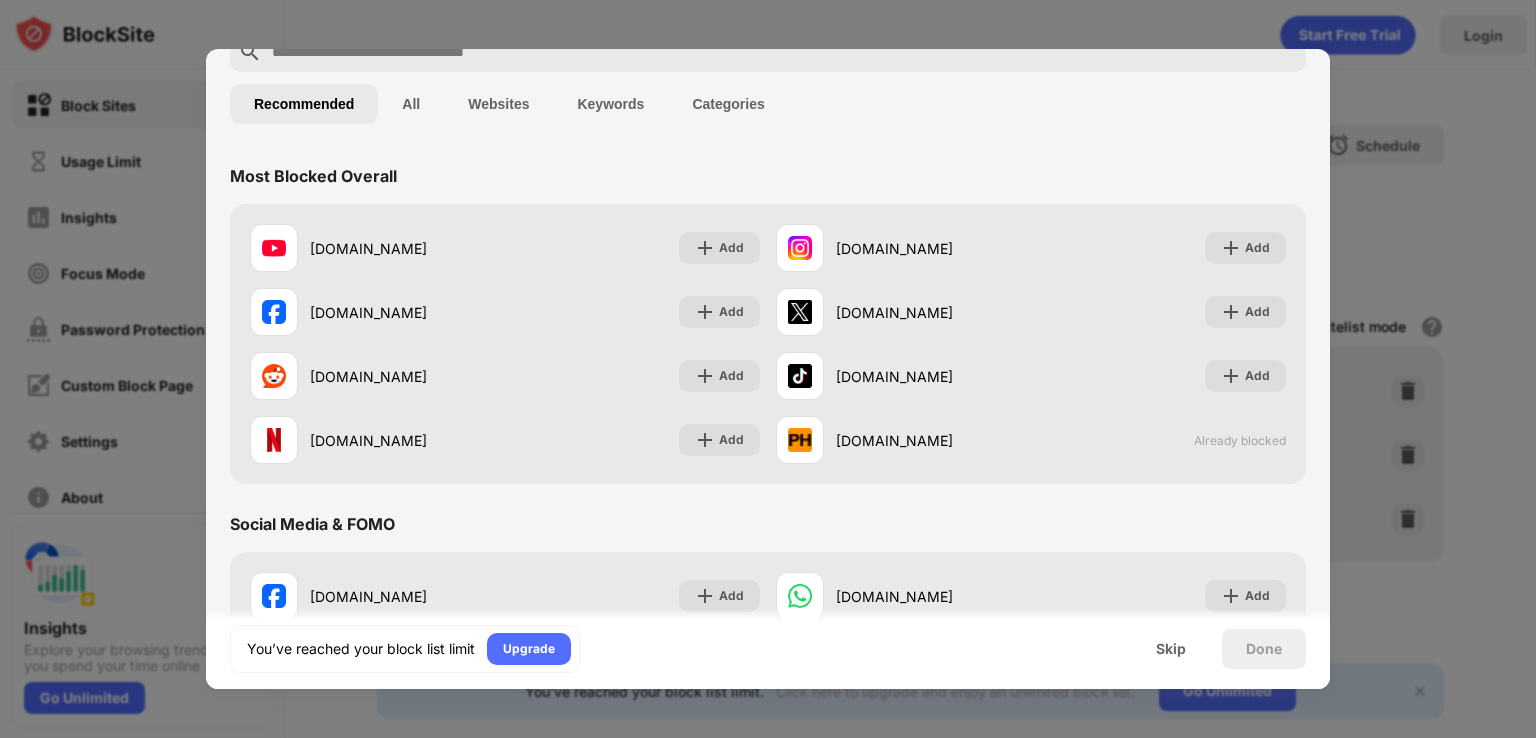 scroll, scrollTop: 0, scrollLeft: 0, axis: both 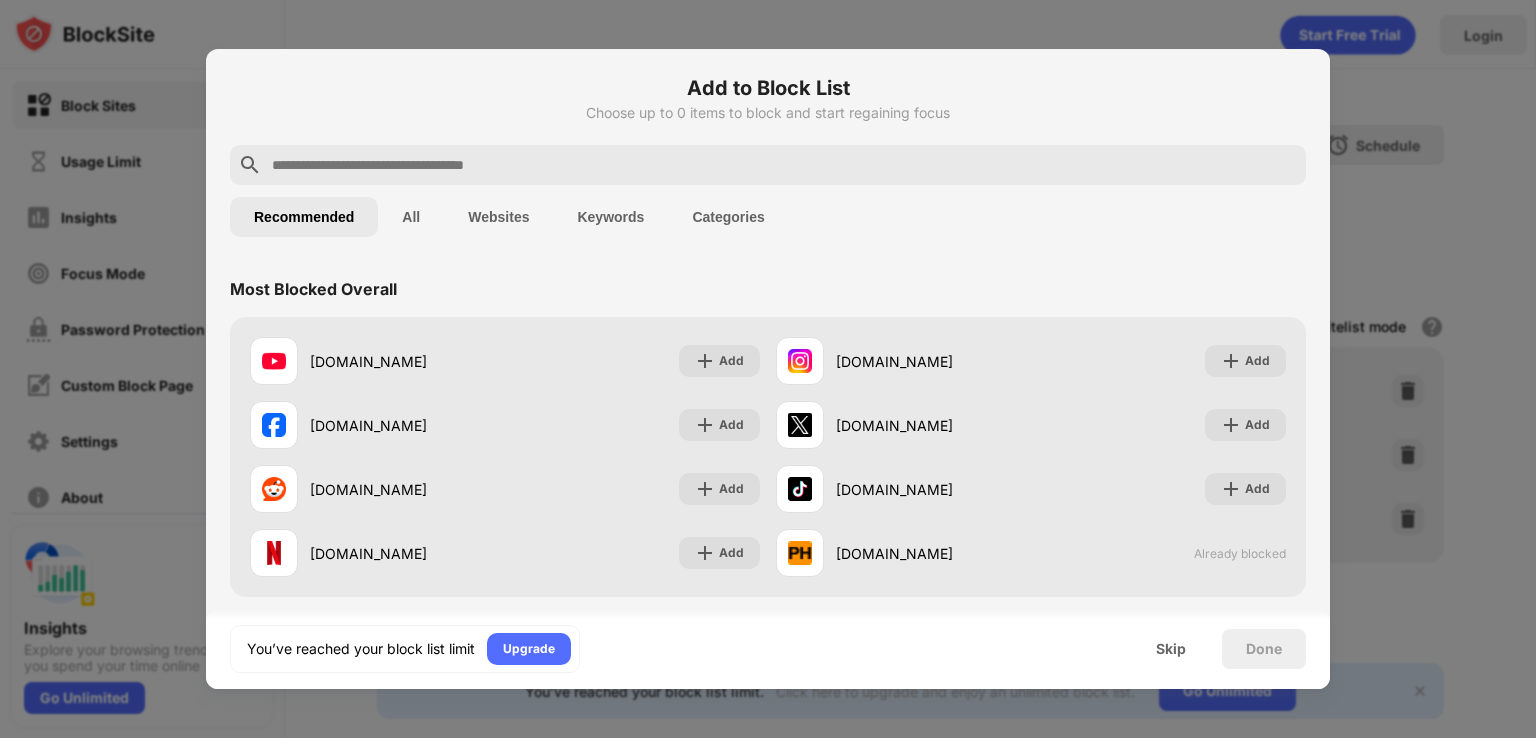 click on "All" at bounding box center [411, 217] 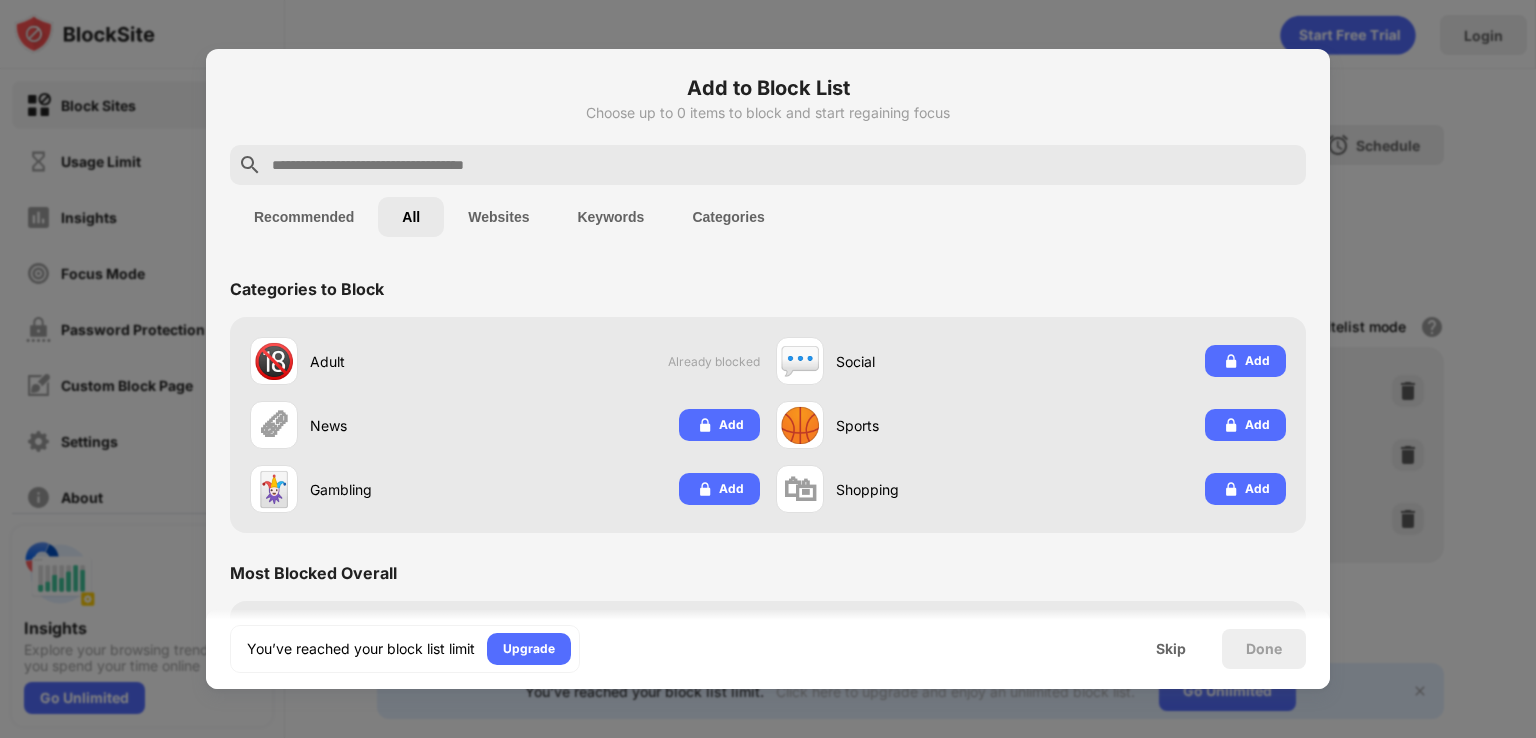 click on "Websites" at bounding box center [498, 217] 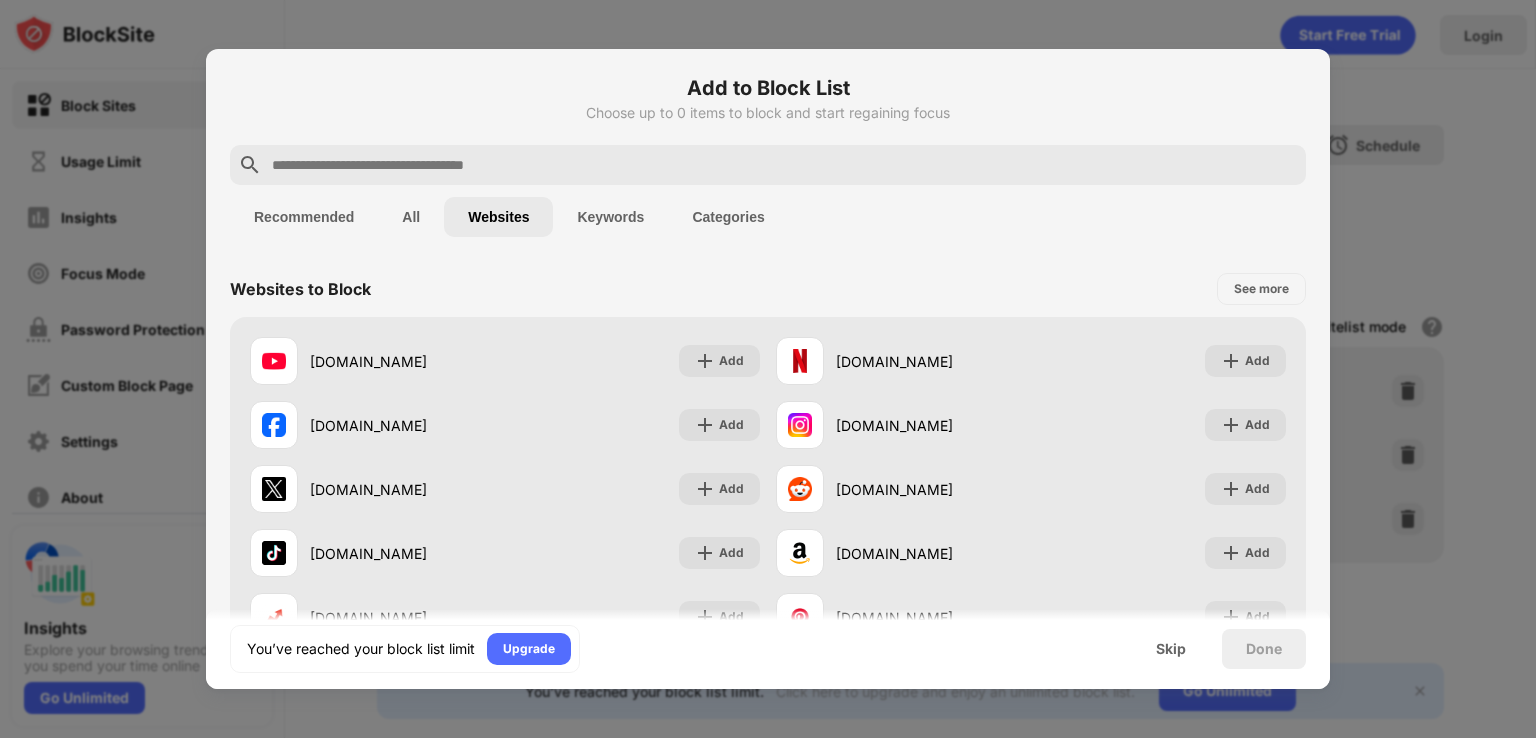 click on "All" at bounding box center [411, 217] 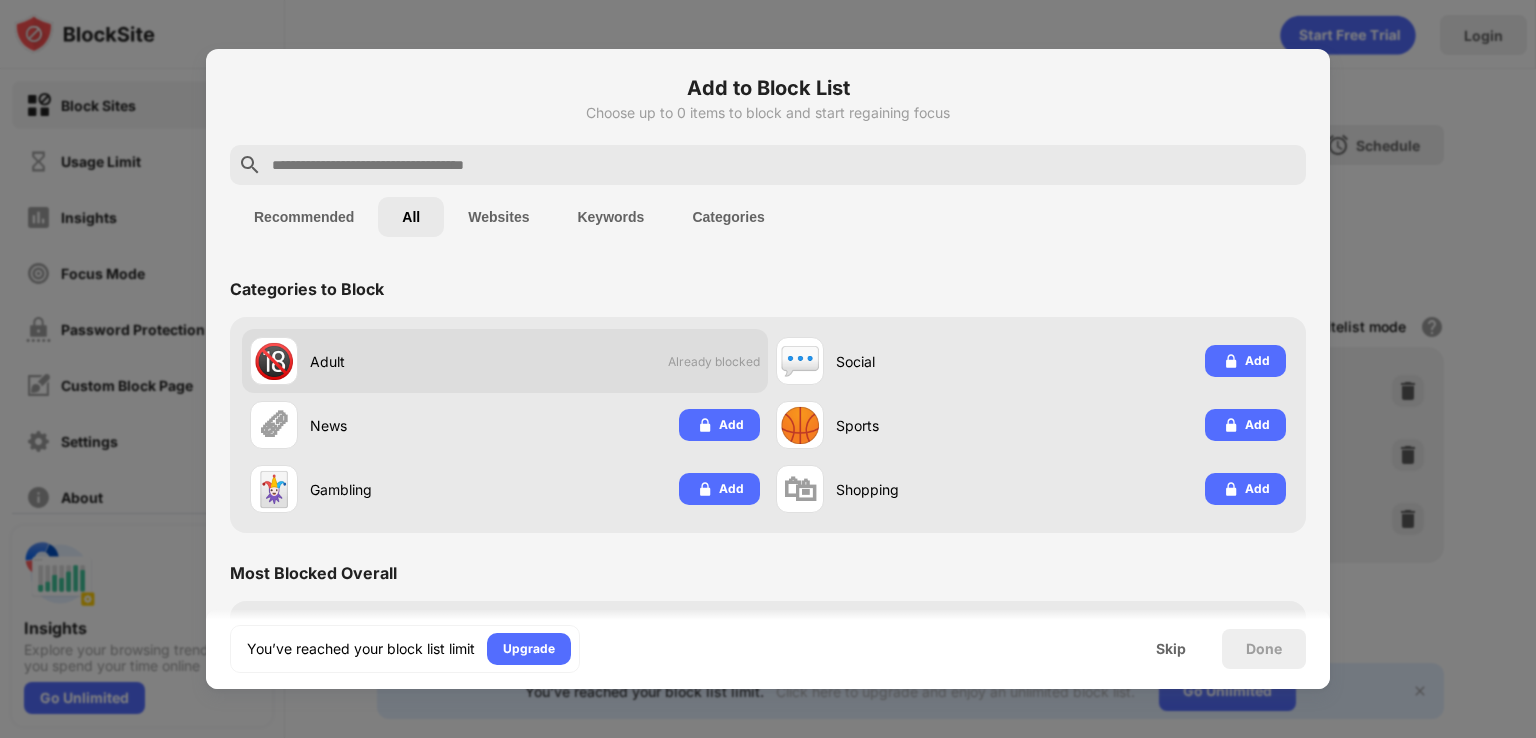 click on "Already blocked" at bounding box center (714, 361) 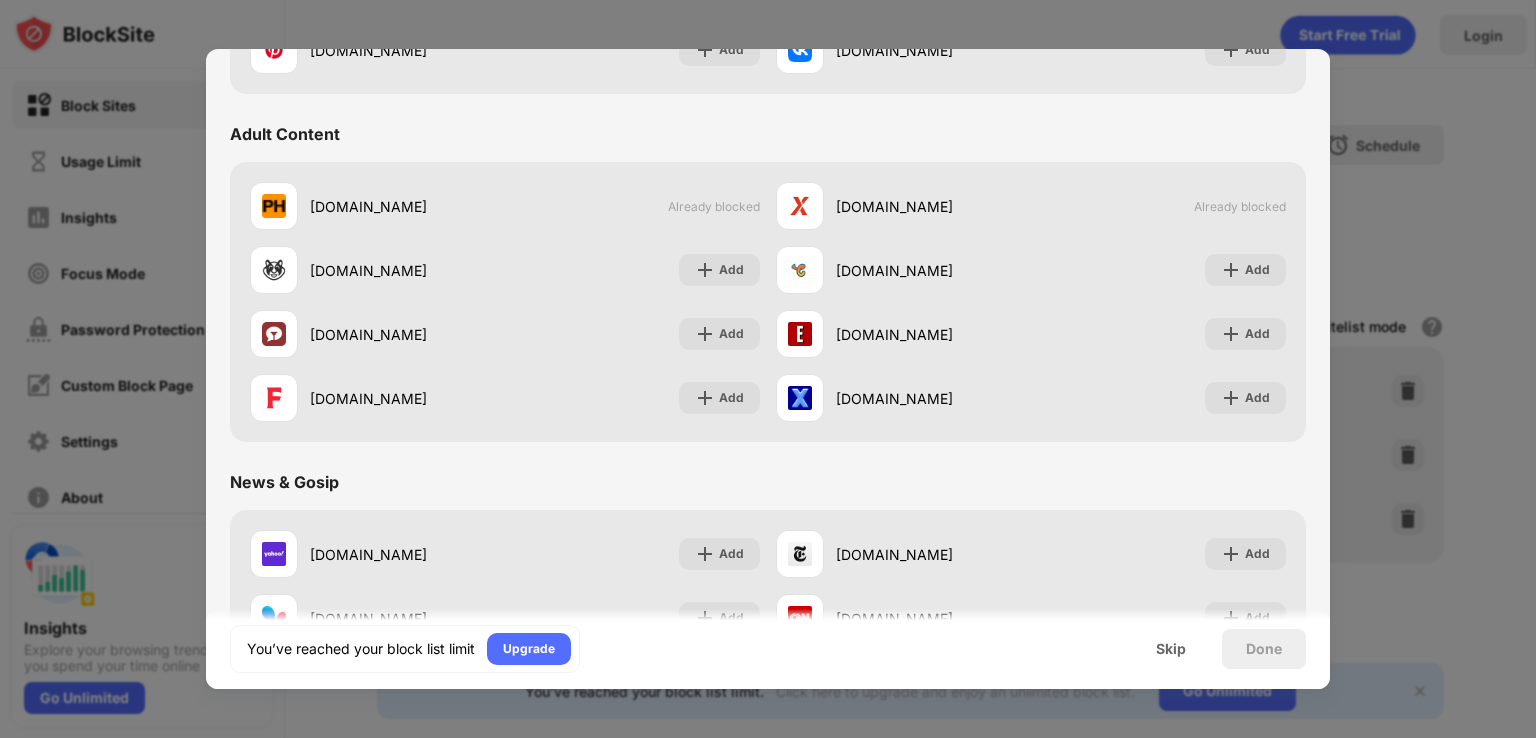 scroll, scrollTop: 1080, scrollLeft: 0, axis: vertical 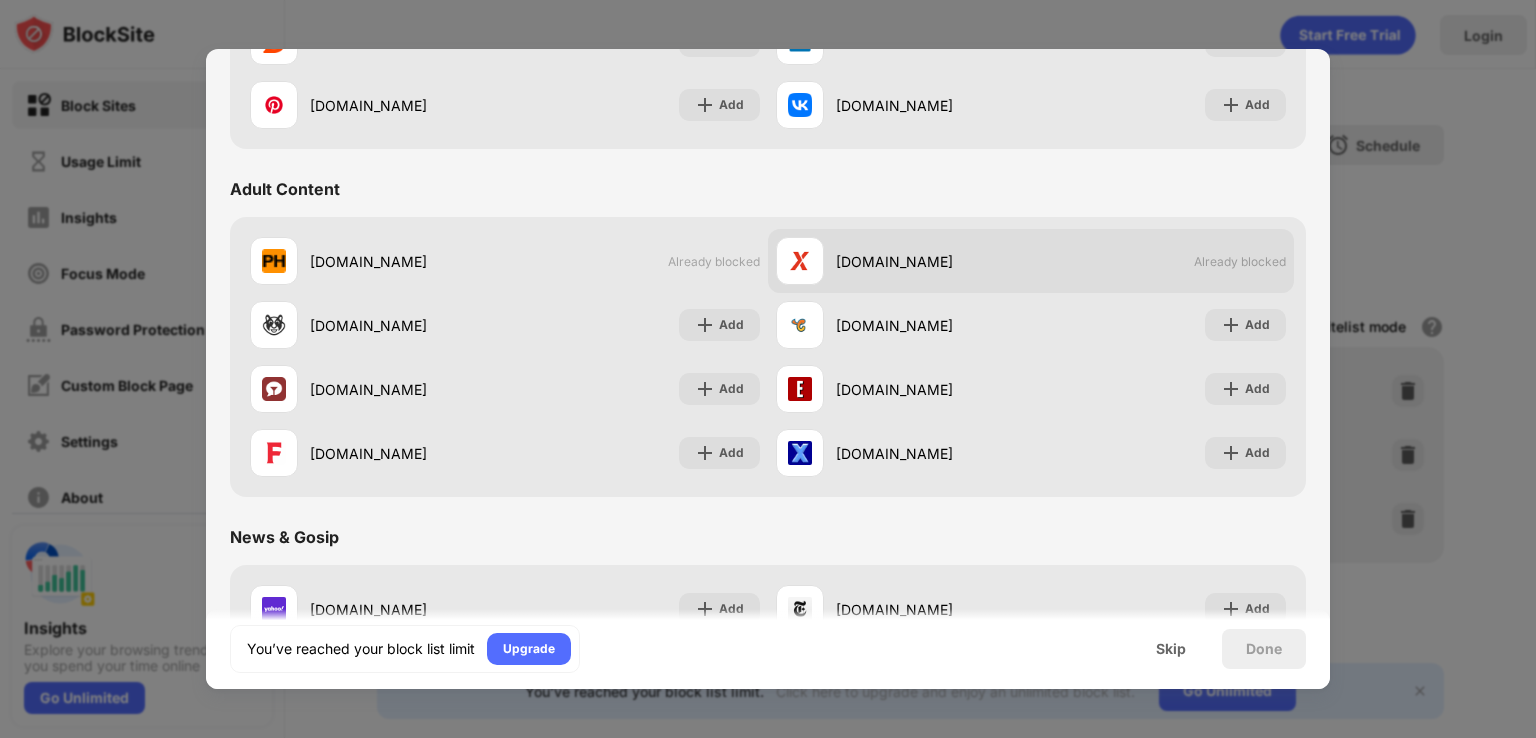 click on "Already blocked" at bounding box center [1240, 261] 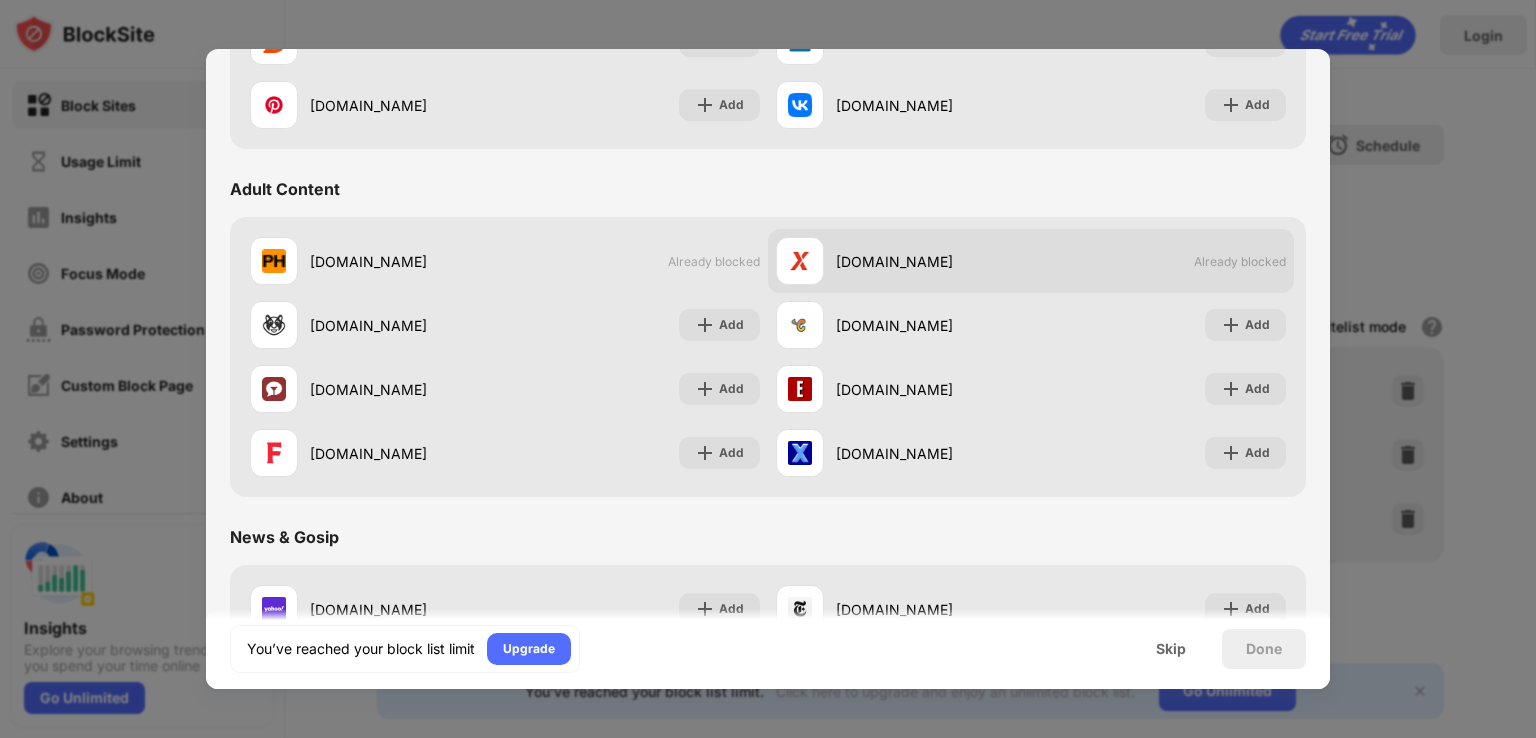 click on "xvideos.com Already blocked" at bounding box center [1031, 261] 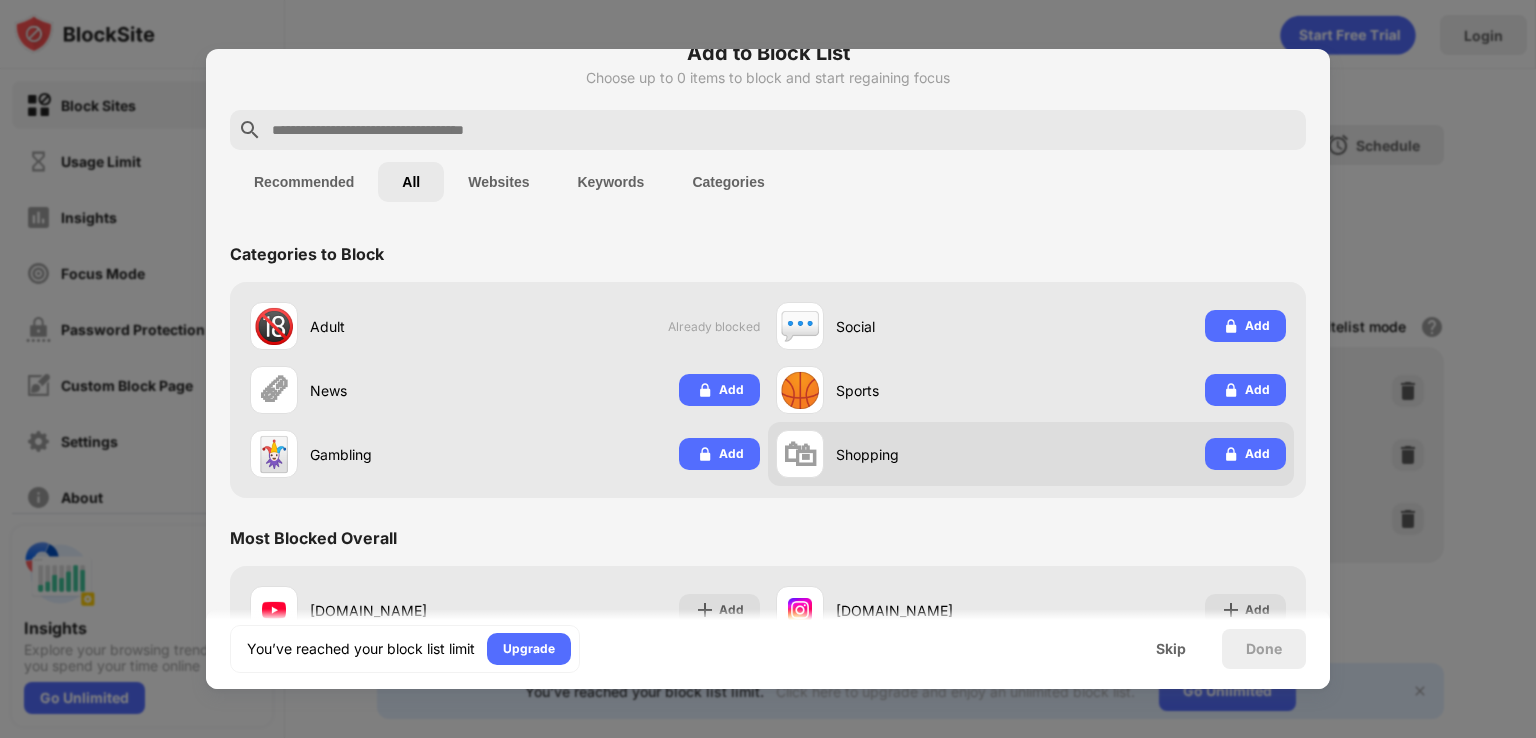 scroll, scrollTop: 0, scrollLeft: 0, axis: both 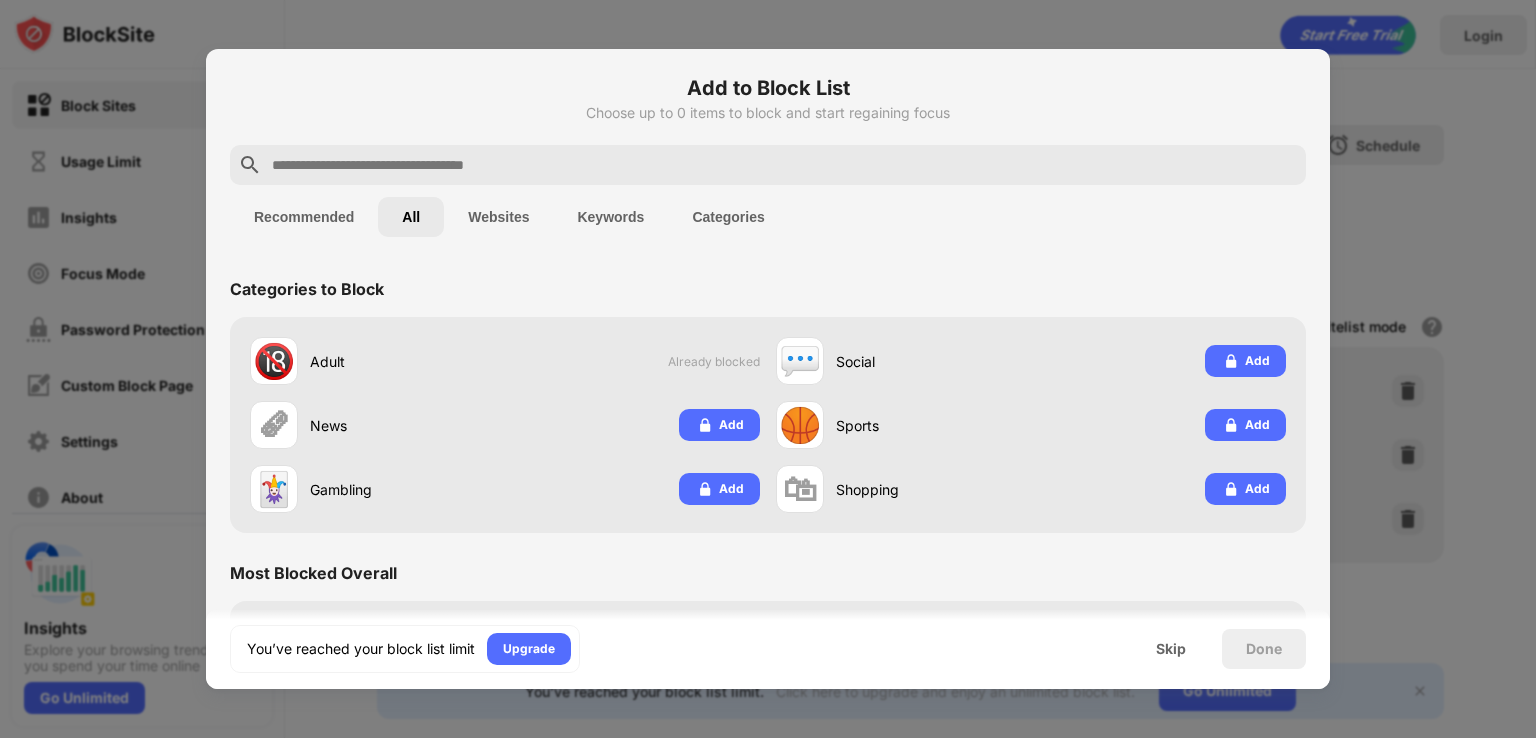 click on "Categories" at bounding box center (728, 217) 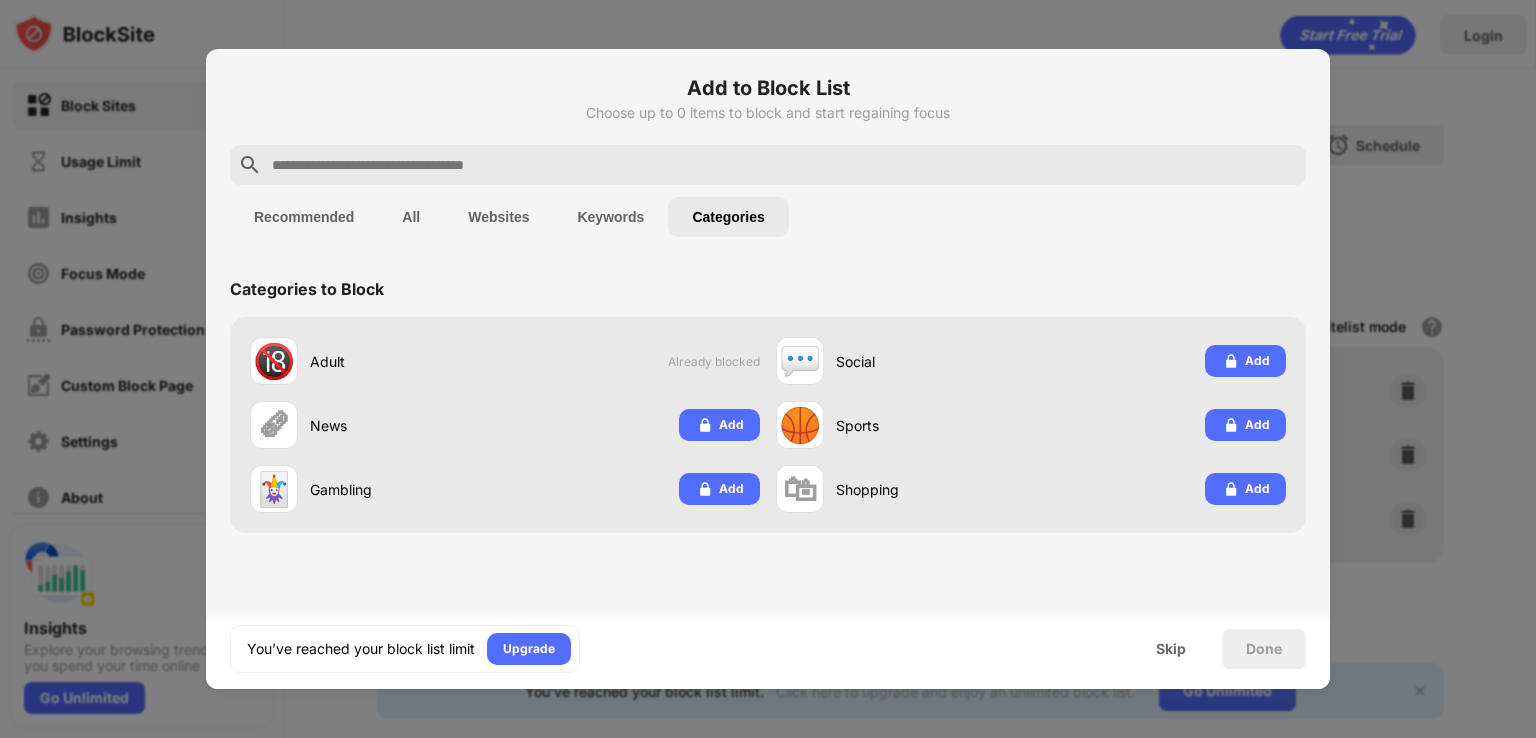 click on "Keywords" at bounding box center (610, 217) 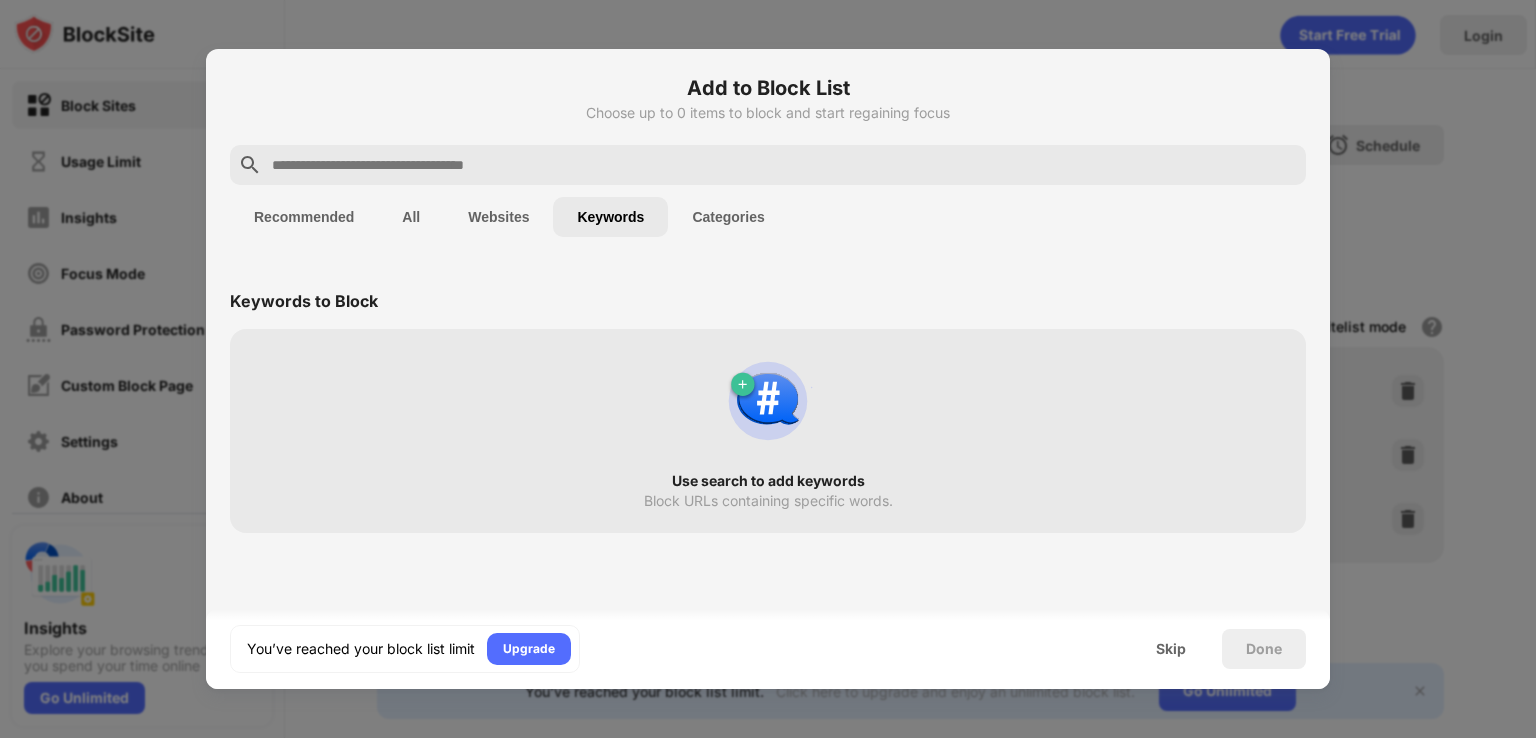 click at bounding box center [768, 401] 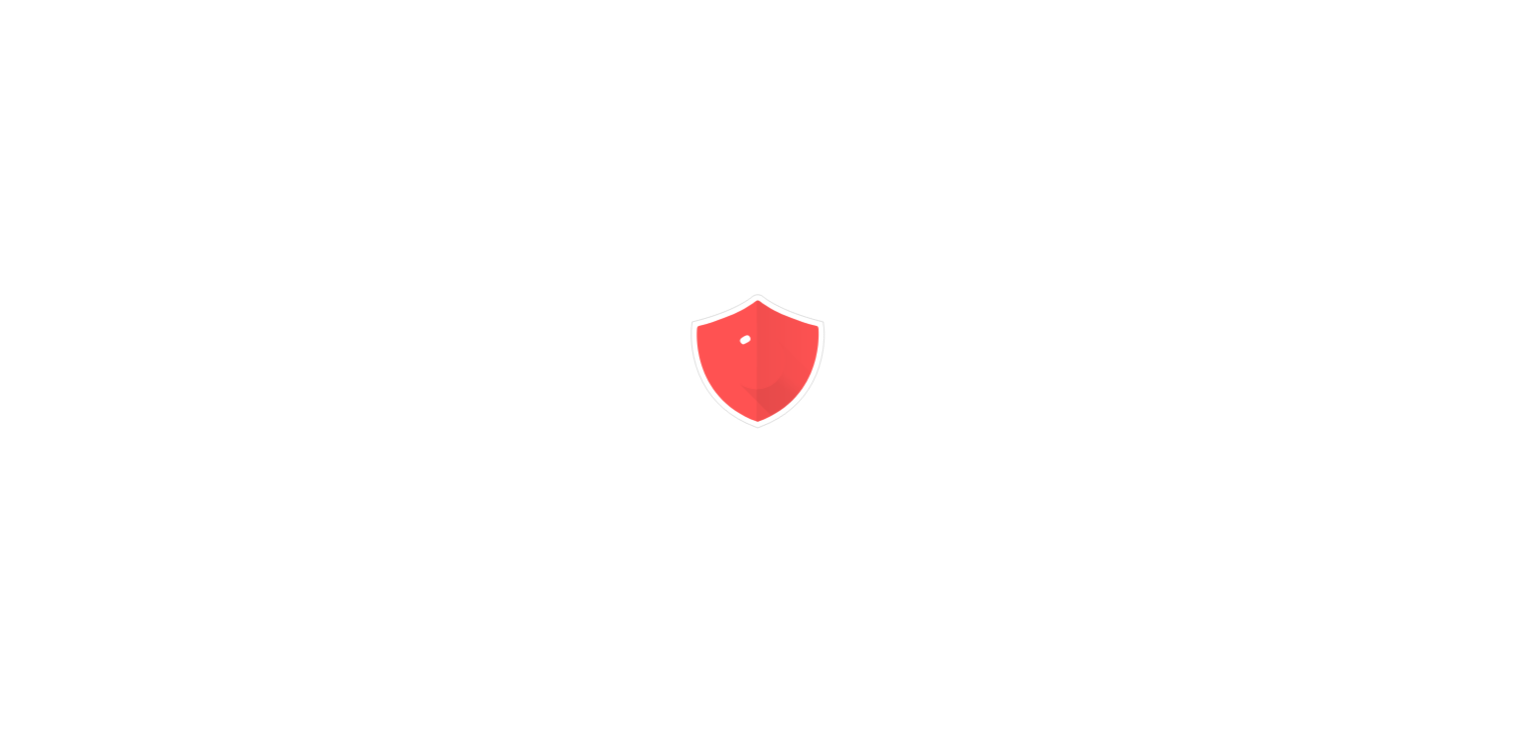 scroll, scrollTop: 0, scrollLeft: 0, axis: both 